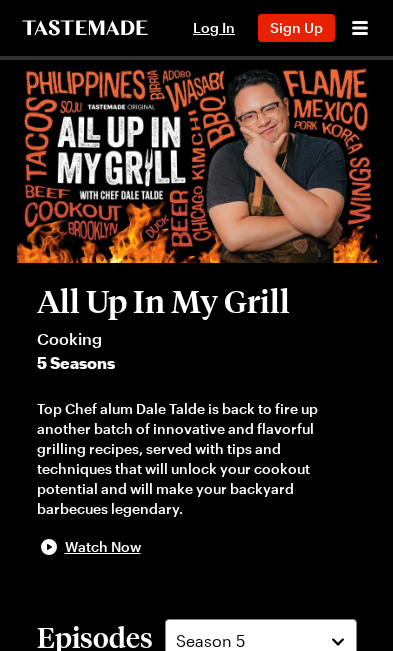 scroll, scrollTop: 0, scrollLeft: 0, axis: both 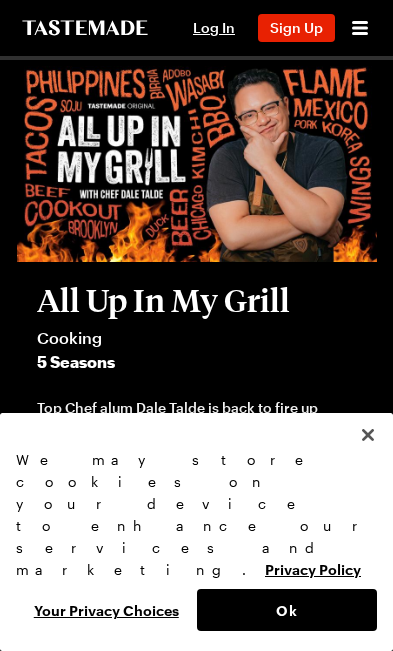click on "Ok" at bounding box center (287, 610) 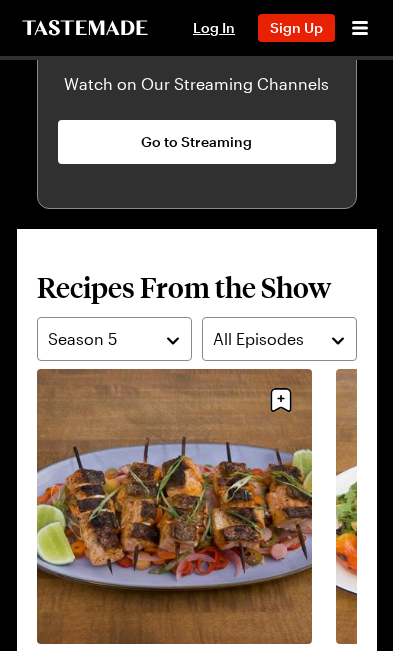 scroll, scrollTop: 1351, scrollLeft: 0, axis: vertical 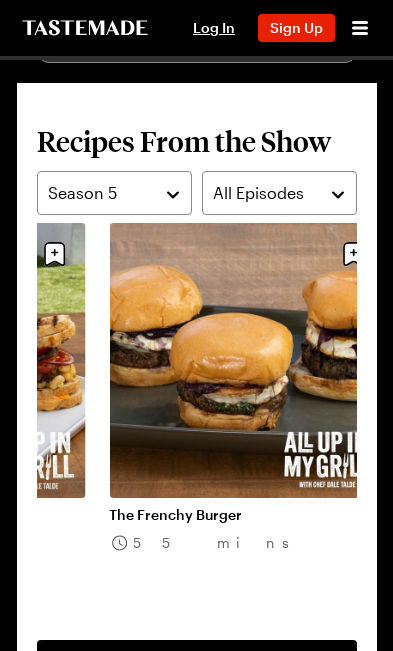 click on "Gooey Mac & Cheese Burger" at bounding box center (-53, 515) 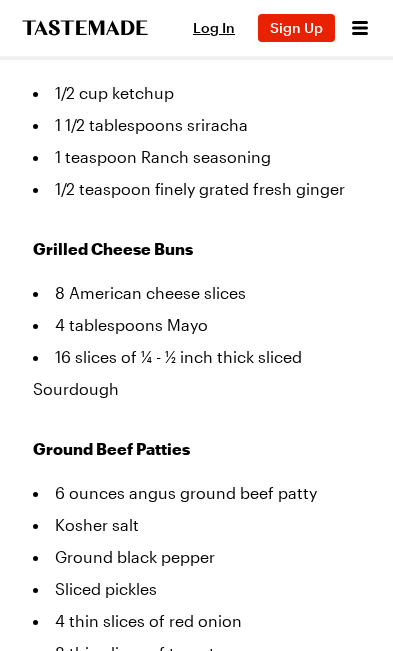 scroll, scrollTop: 0, scrollLeft: 0, axis: both 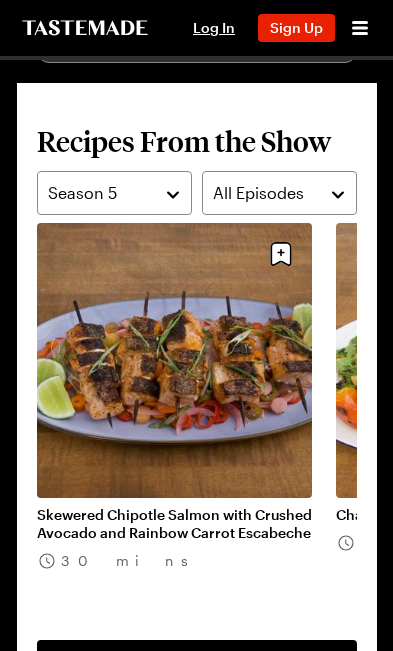 click on "View All Recipes From This Show" at bounding box center [196, 662] 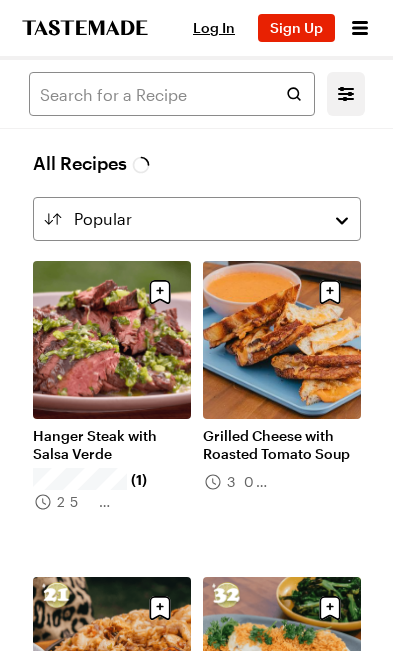 scroll, scrollTop: 0, scrollLeft: 0, axis: both 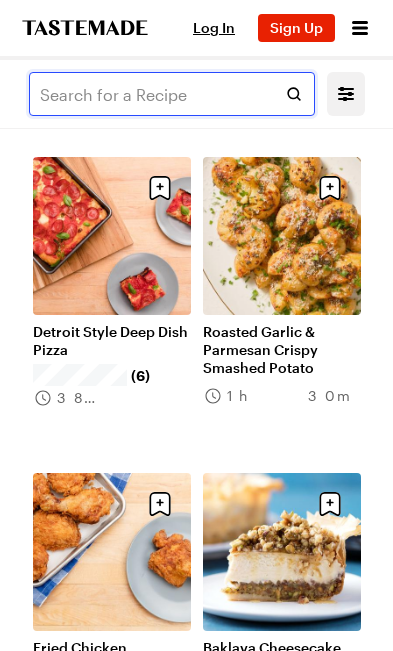 click at bounding box center (172, 94) 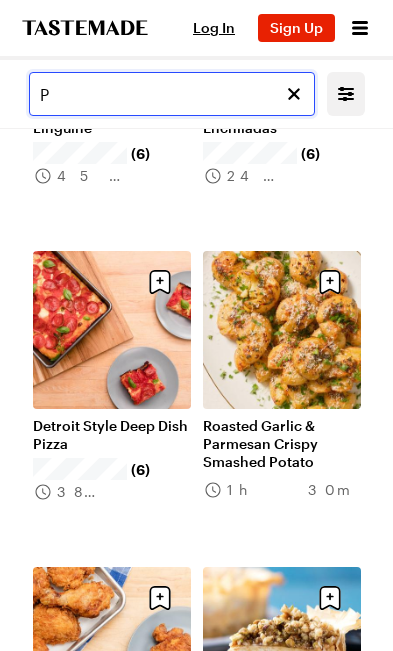 scroll, scrollTop: 0, scrollLeft: 0, axis: both 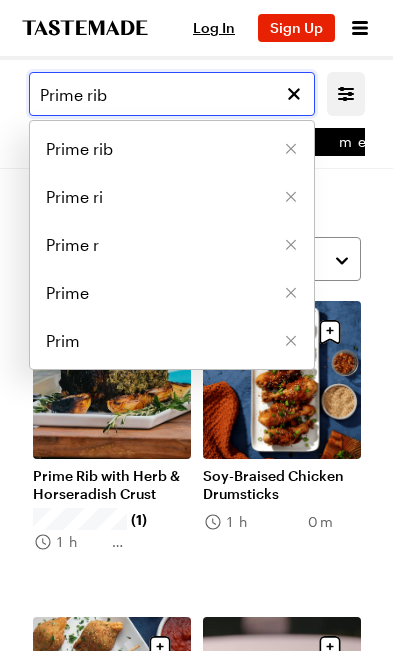 type on "Prime rib" 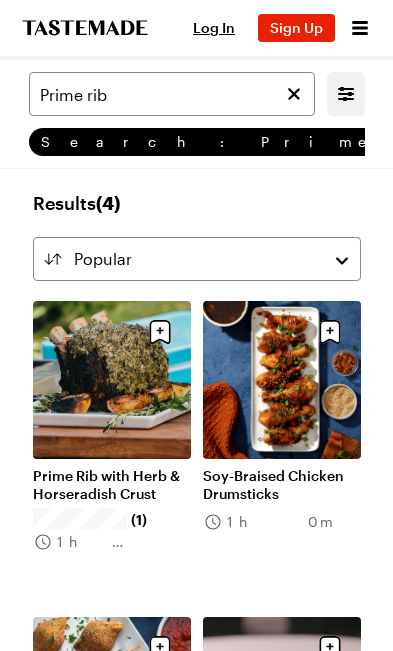 click on "Prime Rib with Herb & Horseradish Crust" at bounding box center [112, 485] 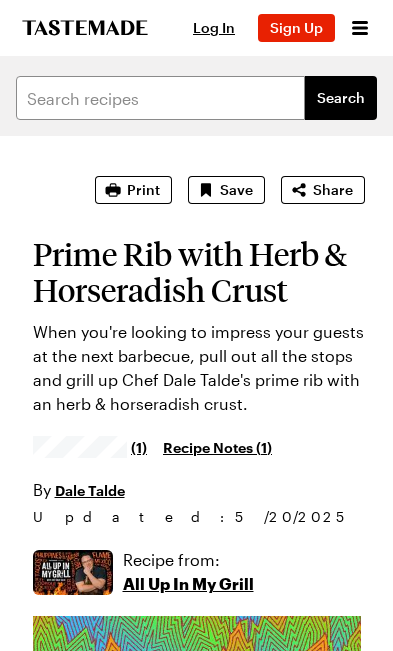 scroll, scrollTop: 0, scrollLeft: 0, axis: both 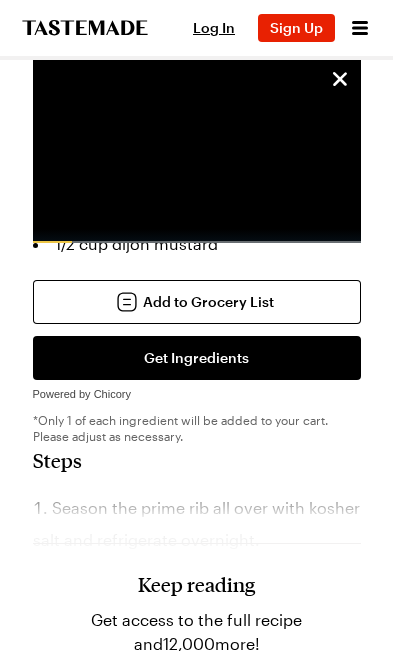 click on "Keep reading Get access to the full recipe and  12,000  more! Sign Up for Free Already have an account?  Log In" at bounding box center [197, 635] 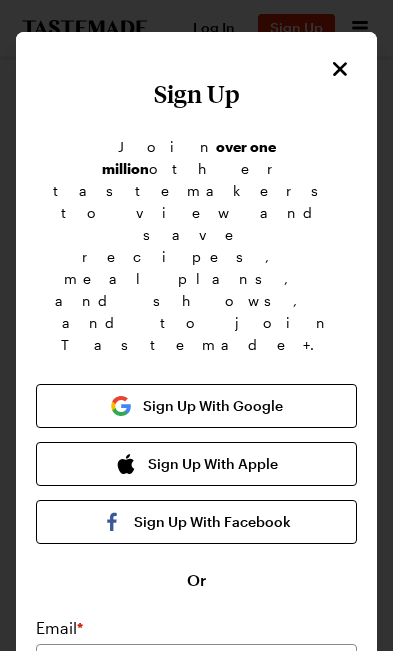 click 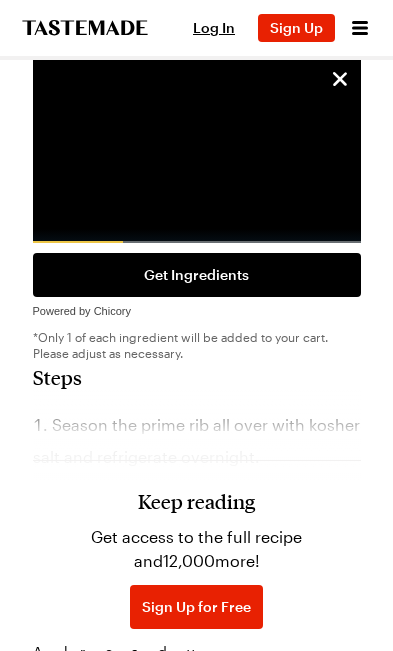 scroll, scrollTop: 1363, scrollLeft: 0, axis: vertical 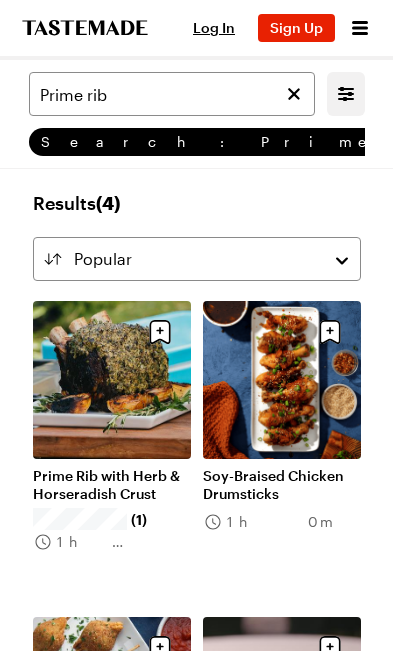 click on "Prime Rib with Herb & Horseradish Crust" at bounding box center [112, 485] 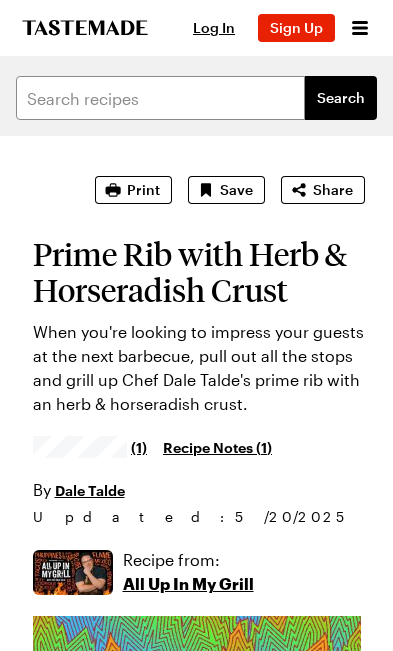 scroll, scrollTop: 0, scrollLeft: 0, axis: both 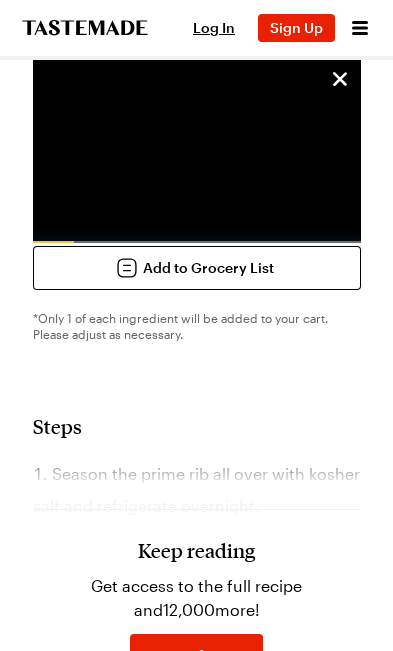 click on "Sign Up for Free" at bounding box center [196, 656] 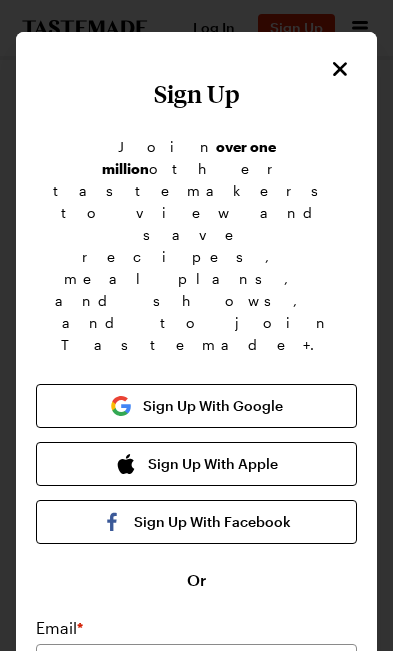 click at bounding box center (121, 406) 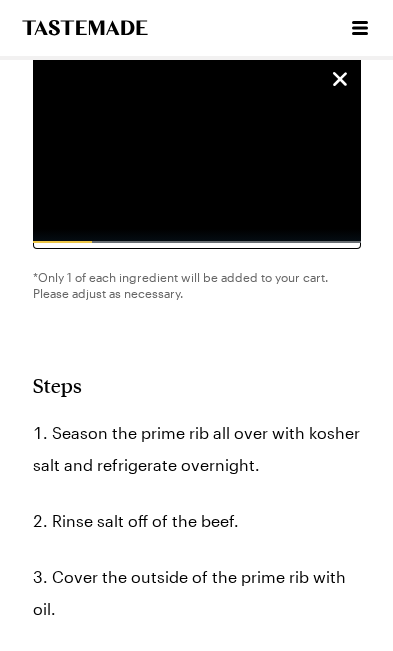 scroll, scrollTop: 0, scrollLeft: 0, axis: both 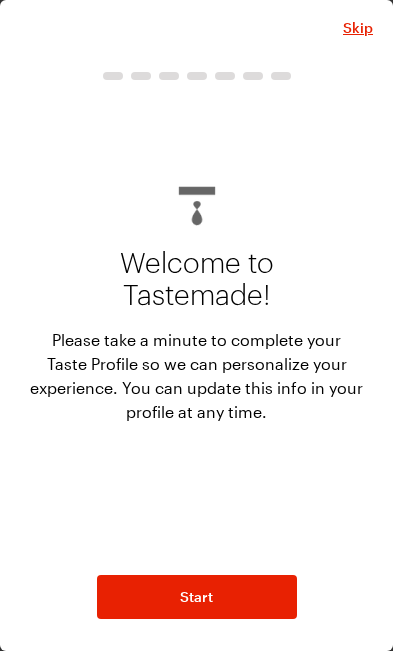 click on "Start" at bounding box center [197, 597] 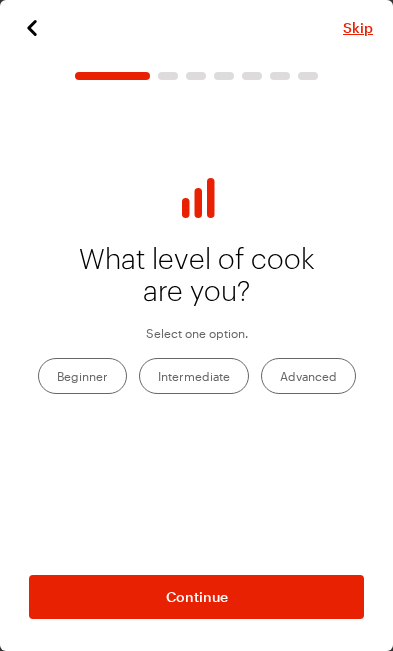 click on "Intermediate" at bounding box center [194, 376] 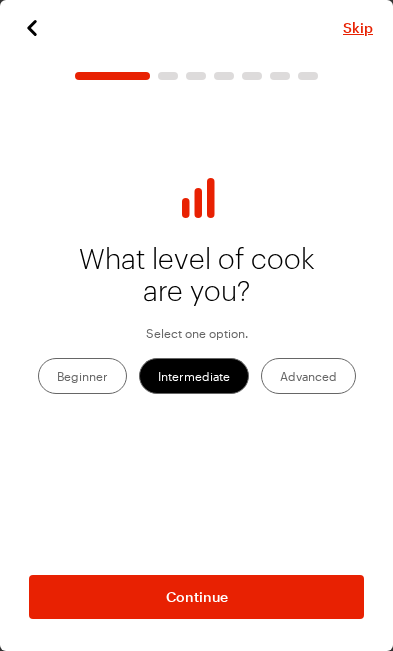 click on "Continue" at bounding box center (196, 597) 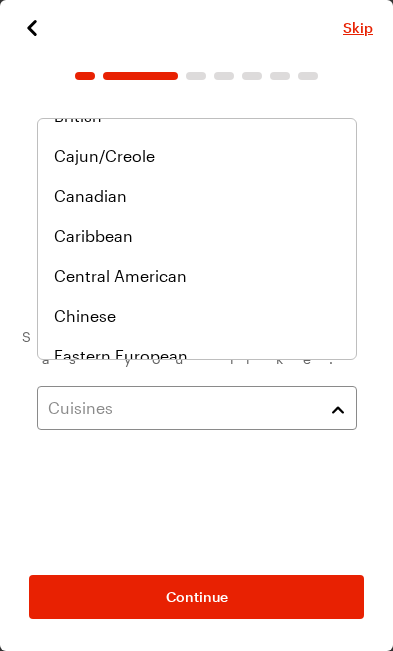 scroll, scrollTop: 178, scrollLeft: 0, axis: vertical 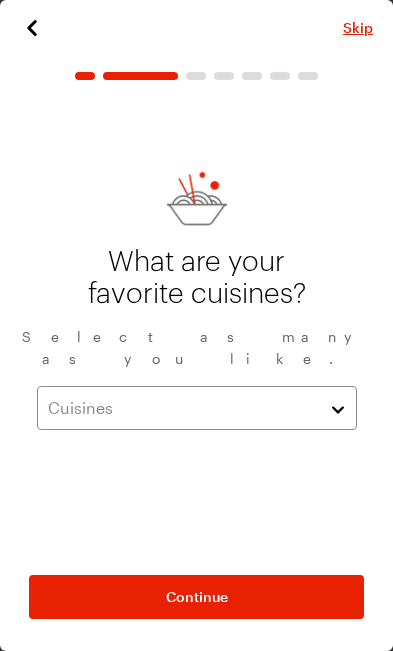 click on "Continue" at bounding box center (196, 597) 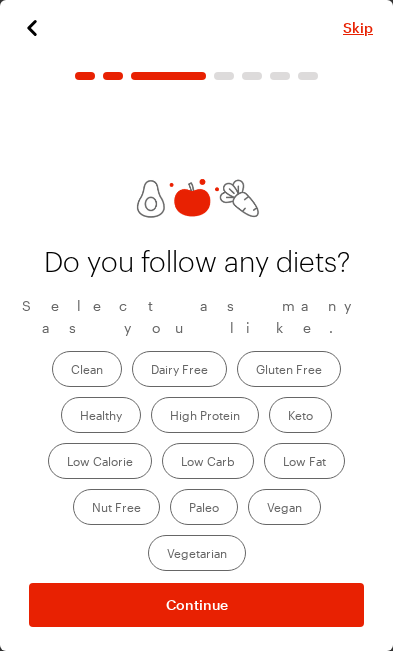 click on "Continue" at bounding box center [196, 605] 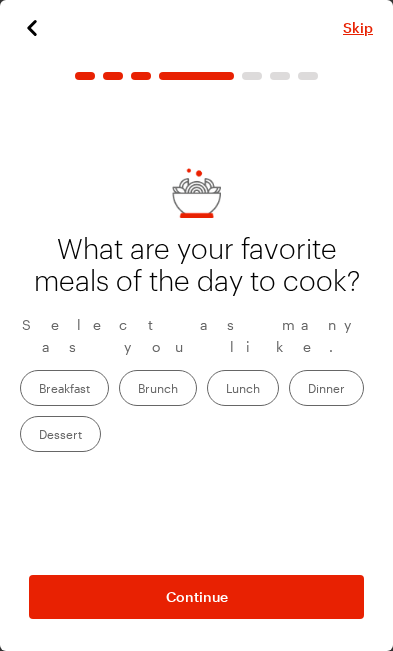 click on "Continue" at bounding box center (196, 597) 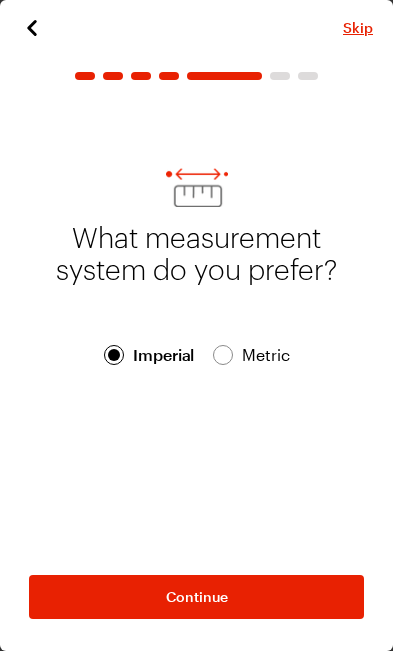 click on "Continue" at bounding box center [196, 597] 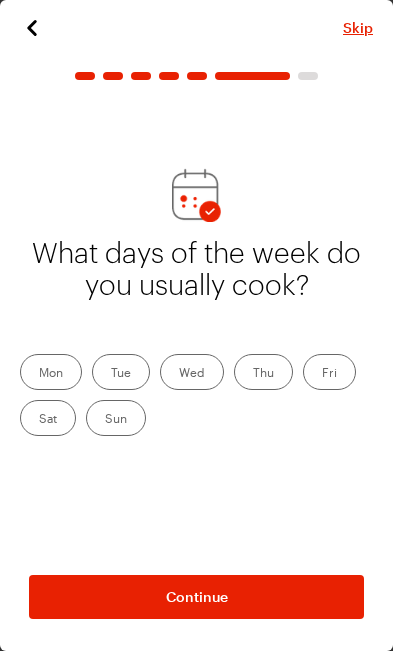 click on "Continue" at bounding box center [196, 597] 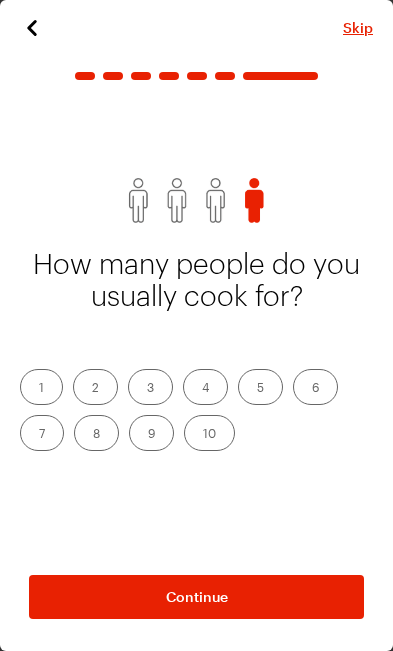 click on "Continue" at bounding box center (196, 597) 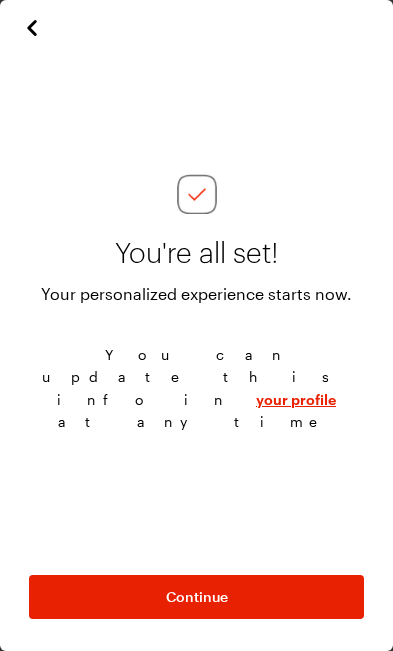 click on "Continue" at bounding box center (196, 597) 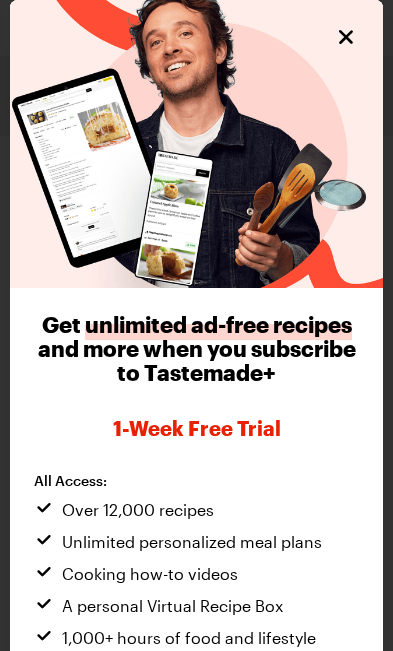 click 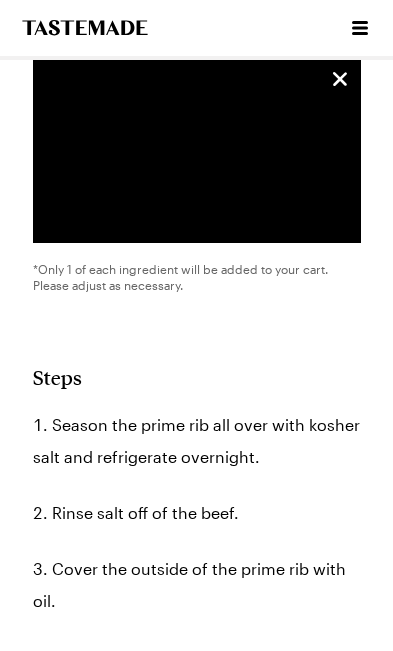 scroll, scrollTop: 1319, scrollLeft: 0, axis: vertical 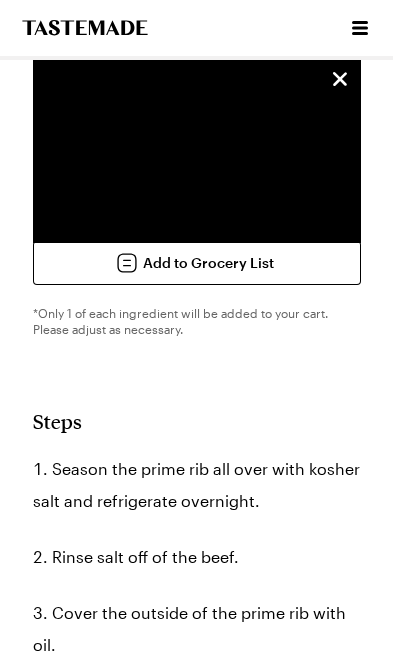 type on "x" 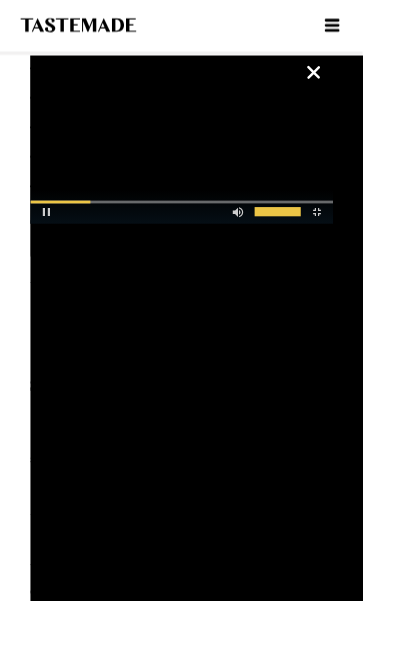 scroll, scrollTop: 1319, scrollLeft: 0, axis: vertical 